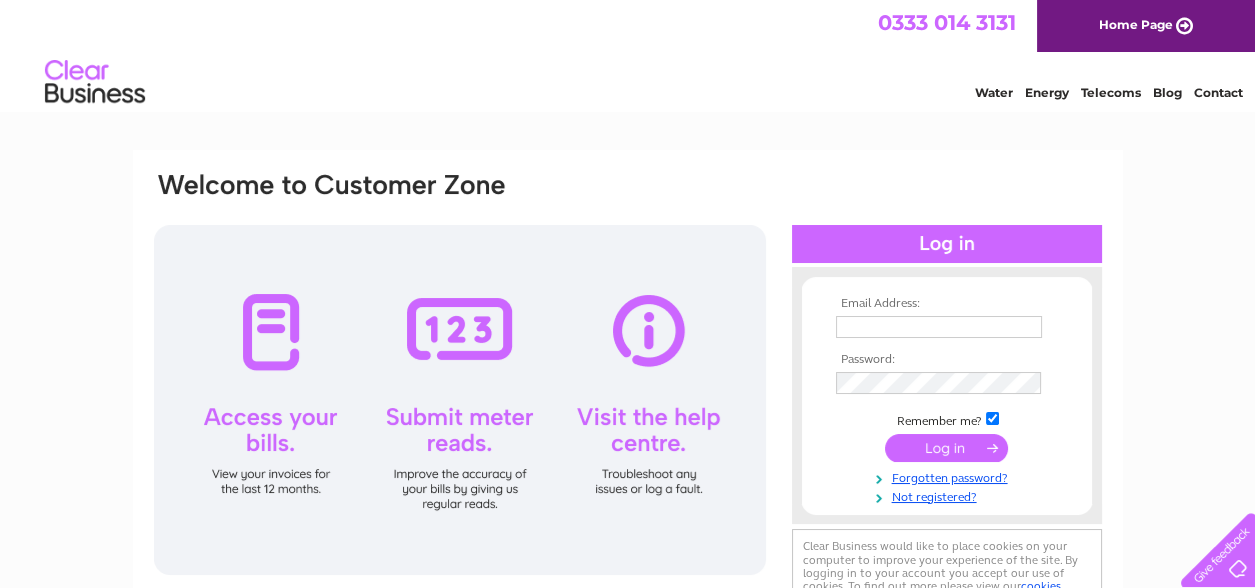 scroll, scrollTop: 0, scrollLeft: 0, axis: both 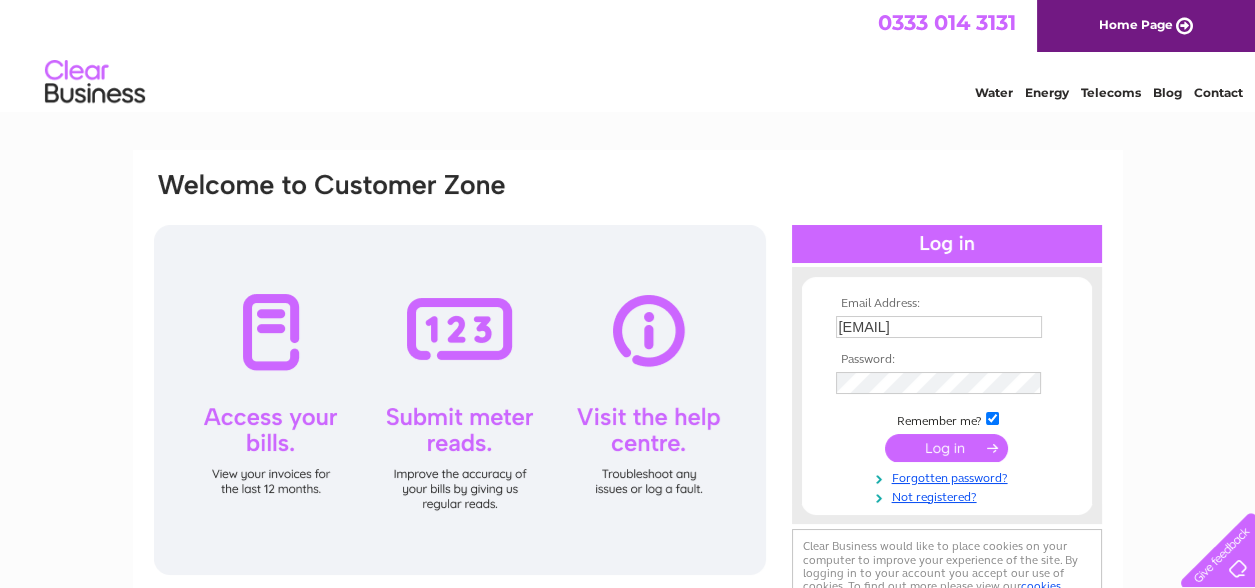 click at bounding box center [946, 448] 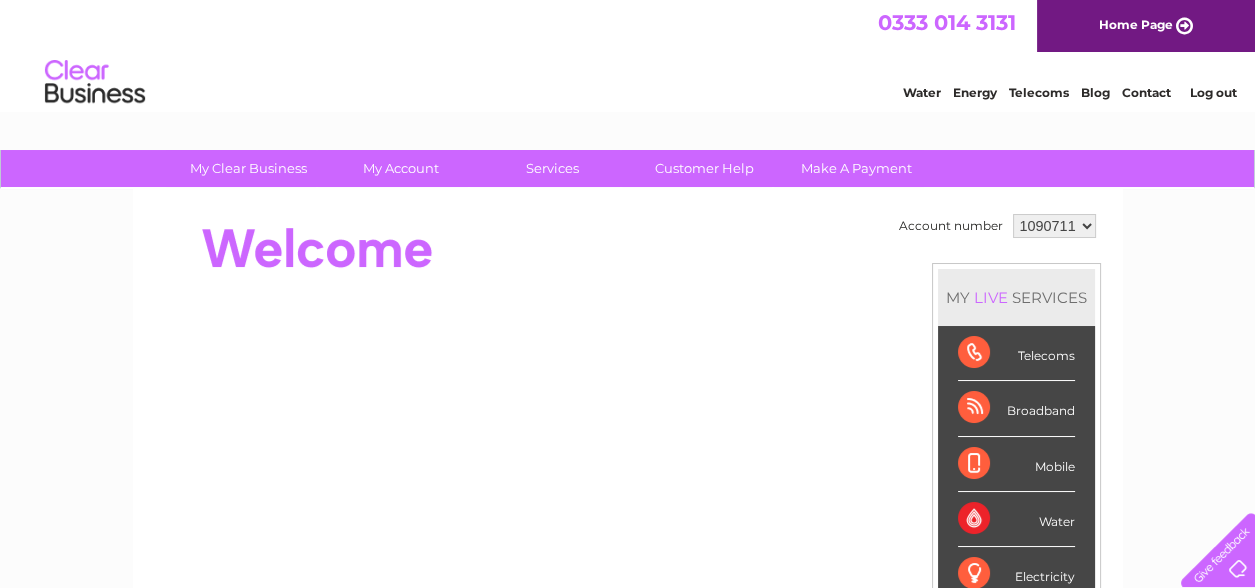 scroll, scrollTop: 0, scrollLeft: 0, axis: both 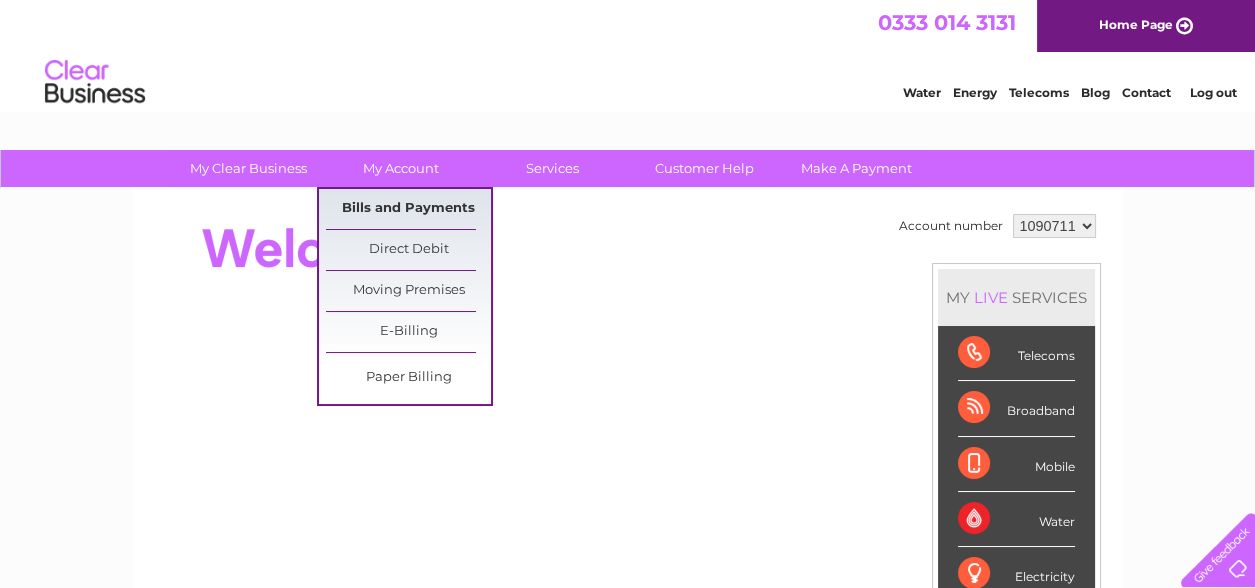 click on "Bills and Payments" at bounding box center (408, 209) 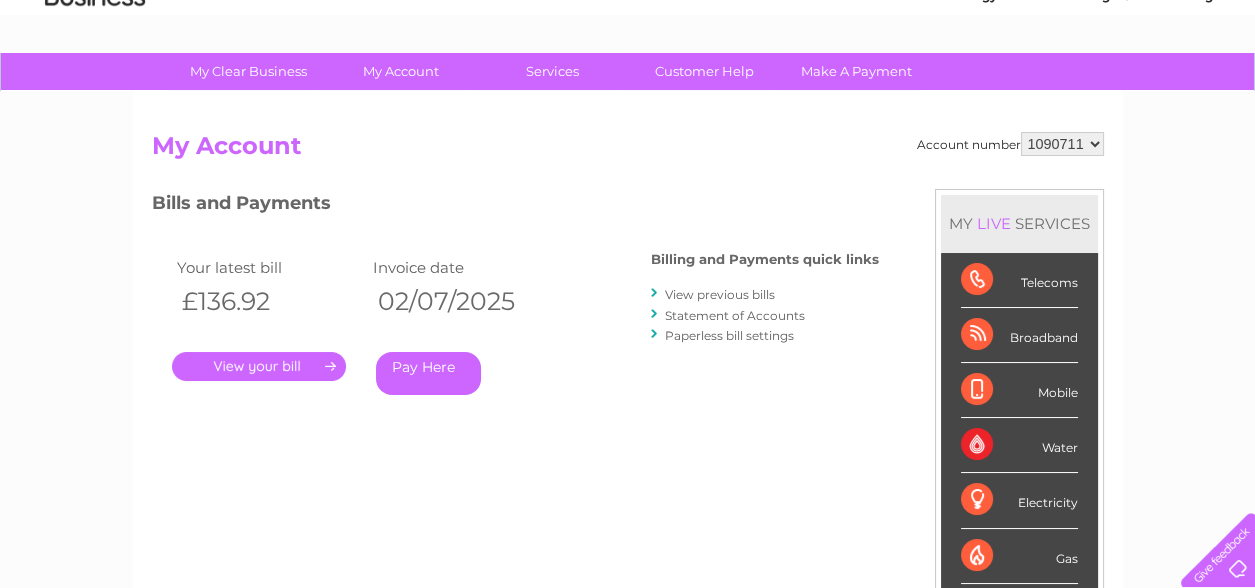 scroll, scrollTop: 99, scrollLeft: 0, axis: vertical 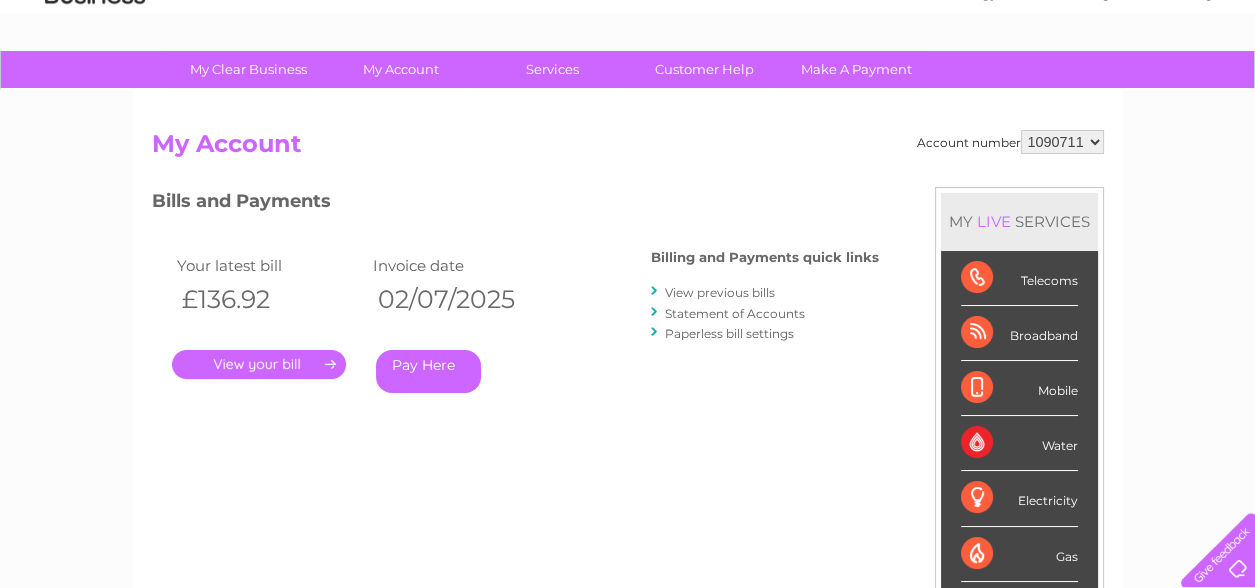 click on "." at bounding box center (259, 364) 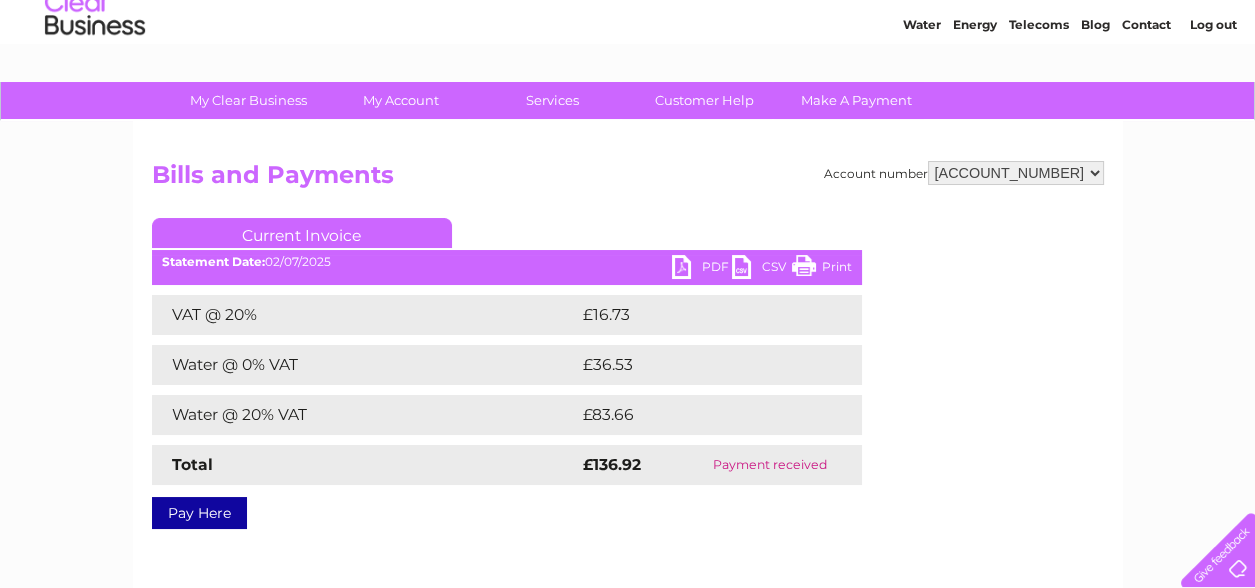 scroll, scrollTop: 0, scrollLeft: 0, axis: both 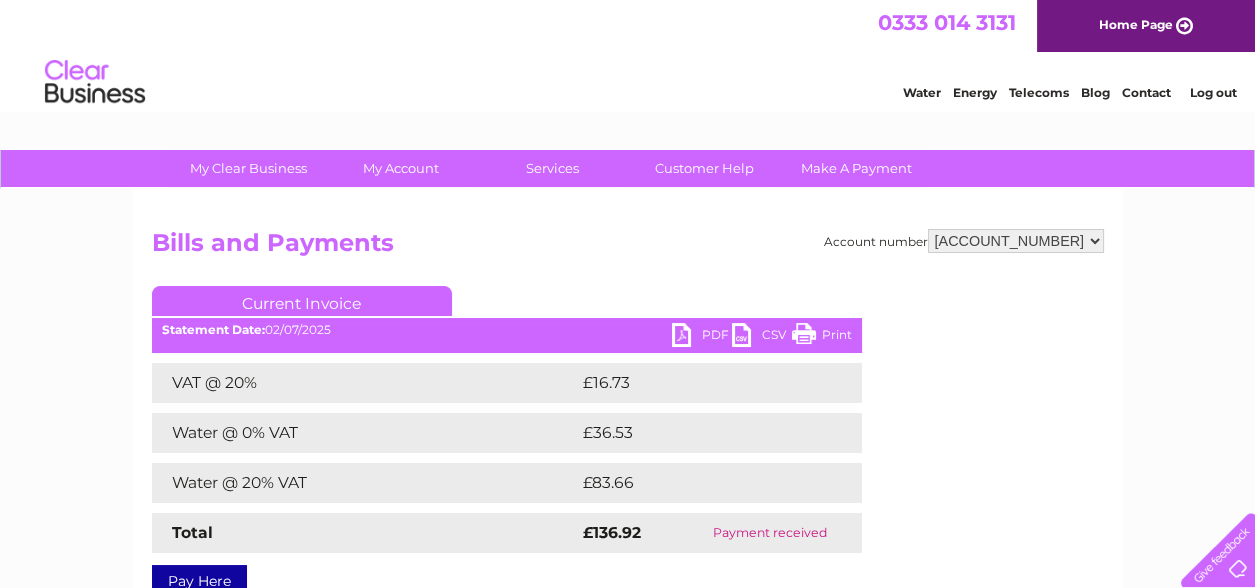 click on "Account number    1090711
1094273
Bills and Payments
Current Invoice
PDF
CSV
Print" at bounding box center [628, 409] 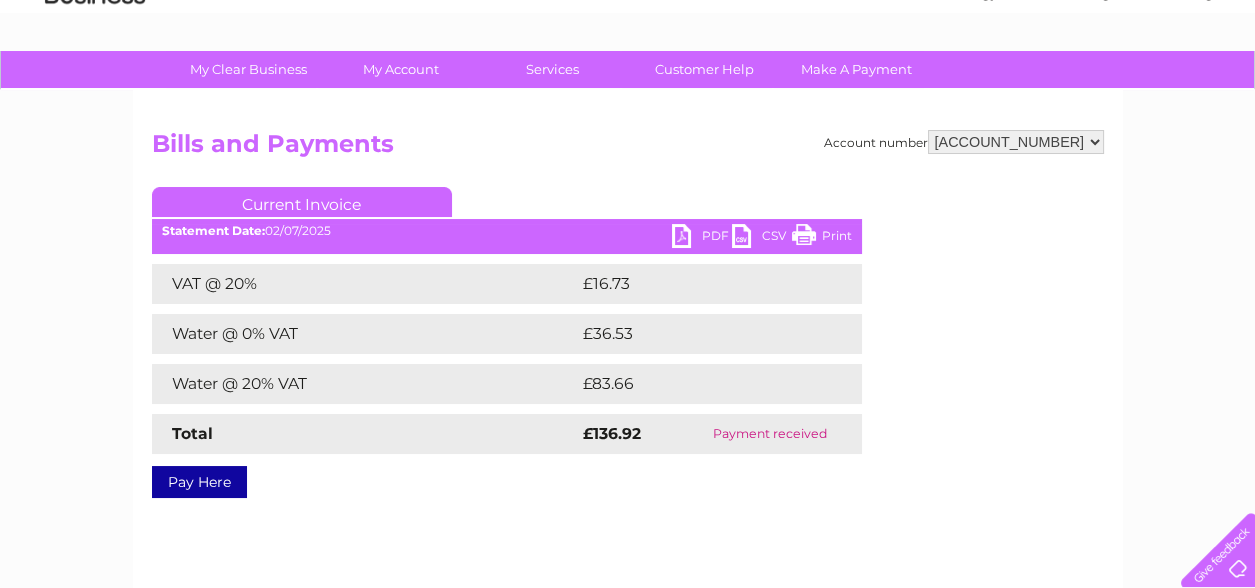 click on "PDF" at bounding box center [702, 238] 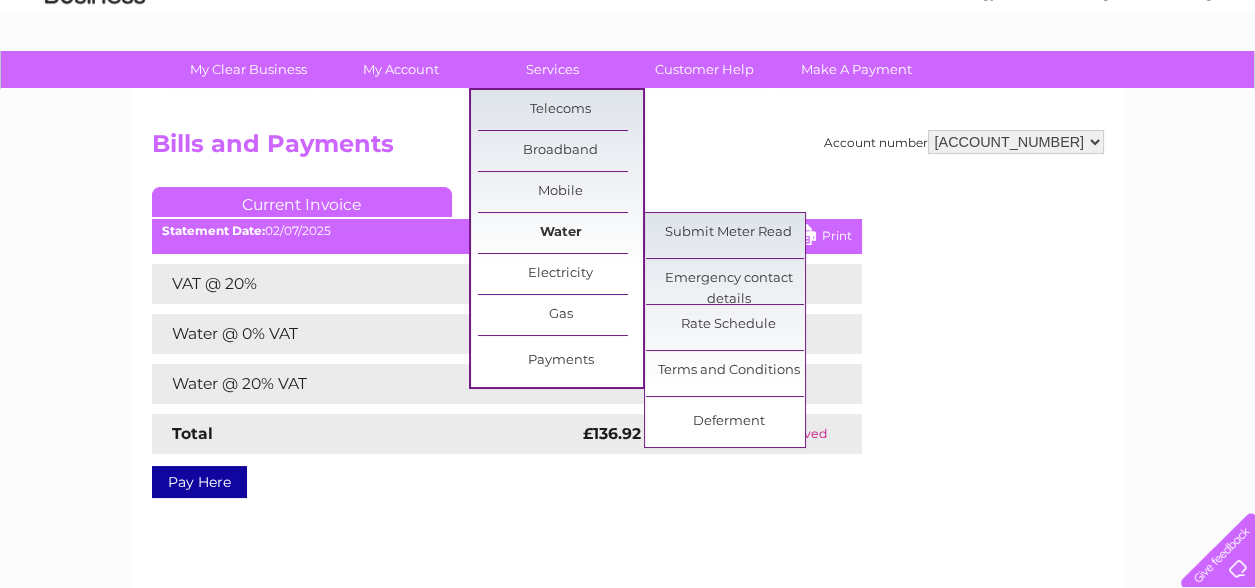 click on "Water" at bounding box center (560, 233) 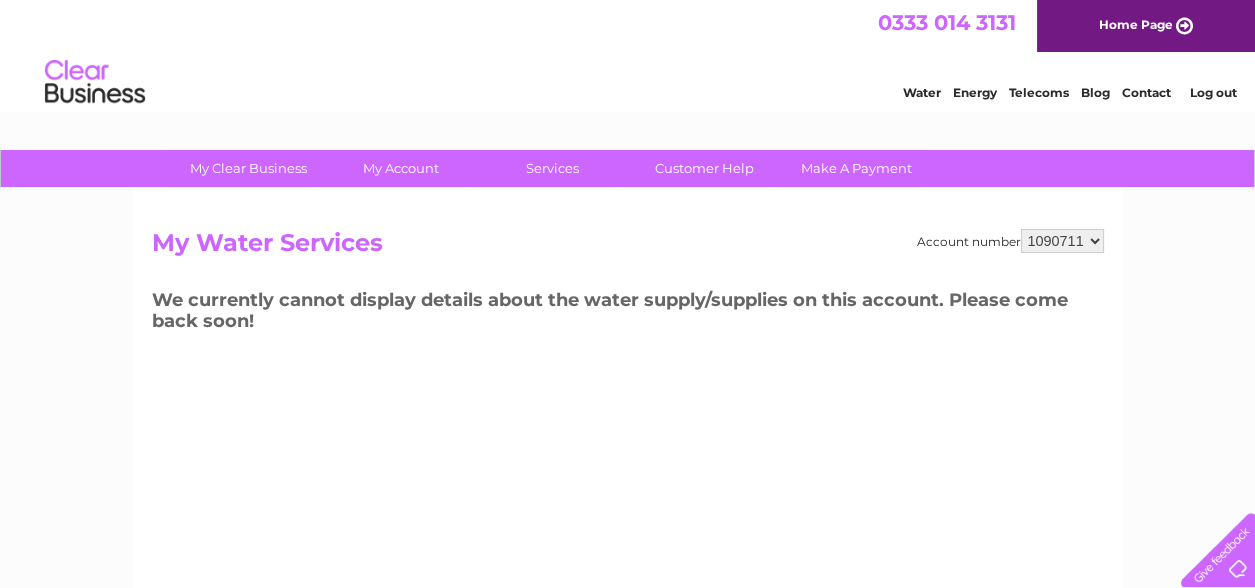 scroll, scrollTop: 0, scrollLeft: 0, axis: both 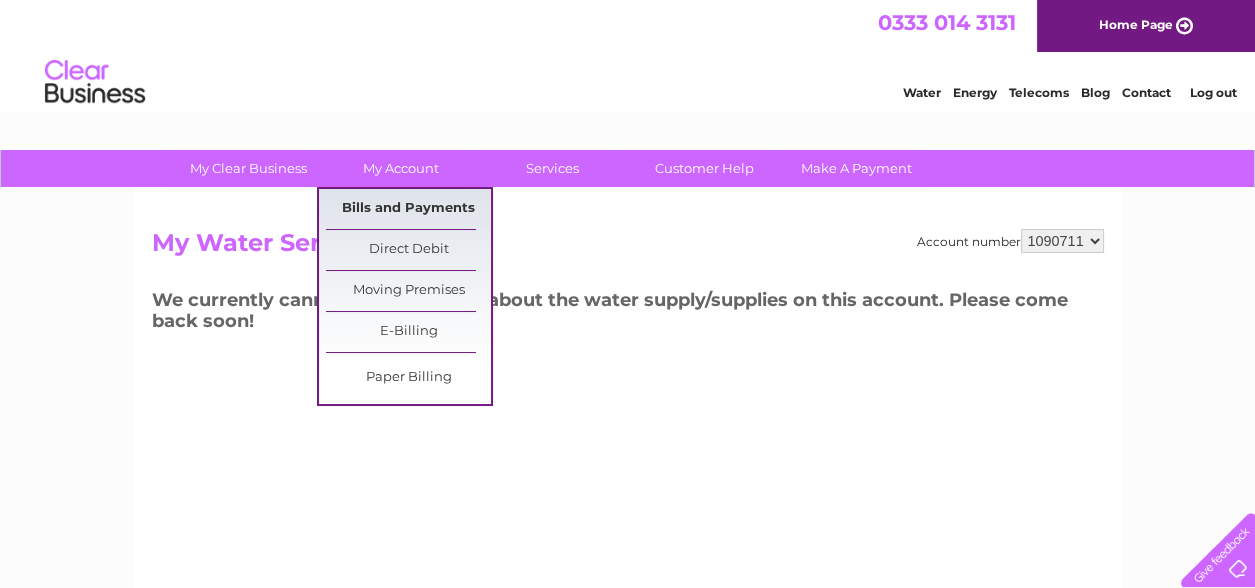 click on "Bills and Payments" at bounding box center (408, 209) 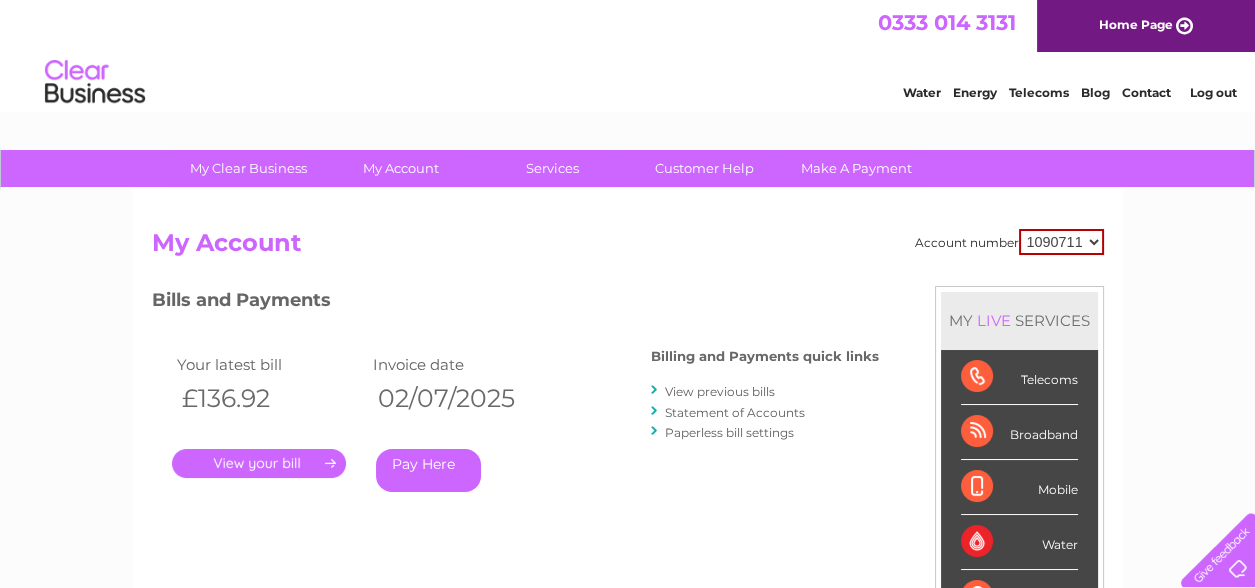 scroll, scrollTop: 0, scrollLeft: 0, axis: both 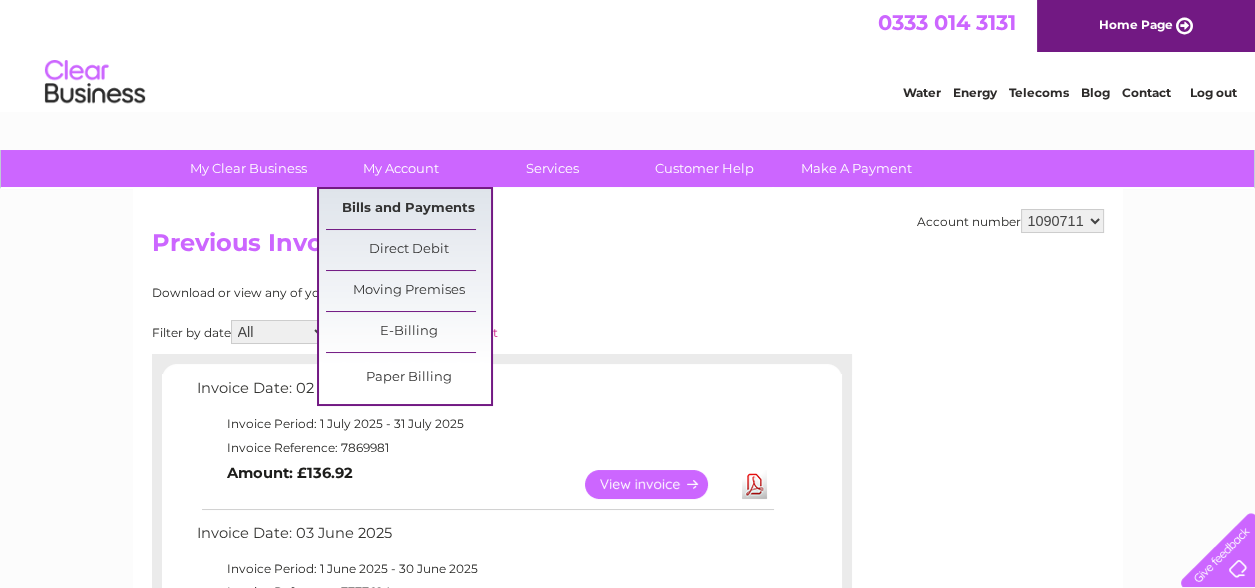 click on "Bills and Payments" at bounding box center [408, 209] 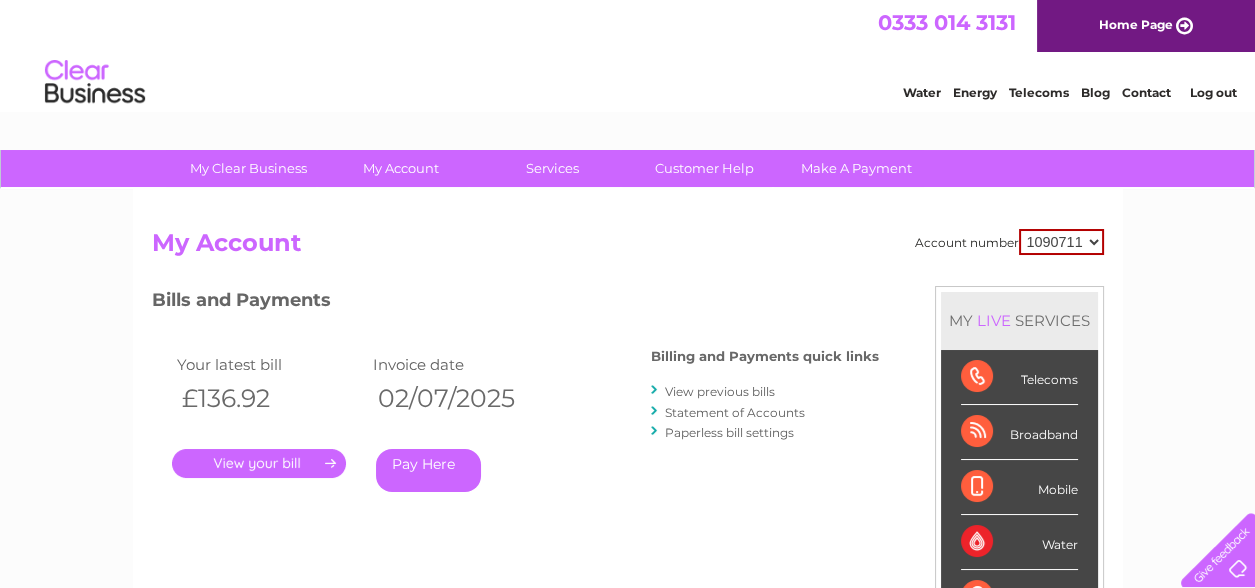 scroll, scrollTop: 0, scrollLeft: 0, axis: both 